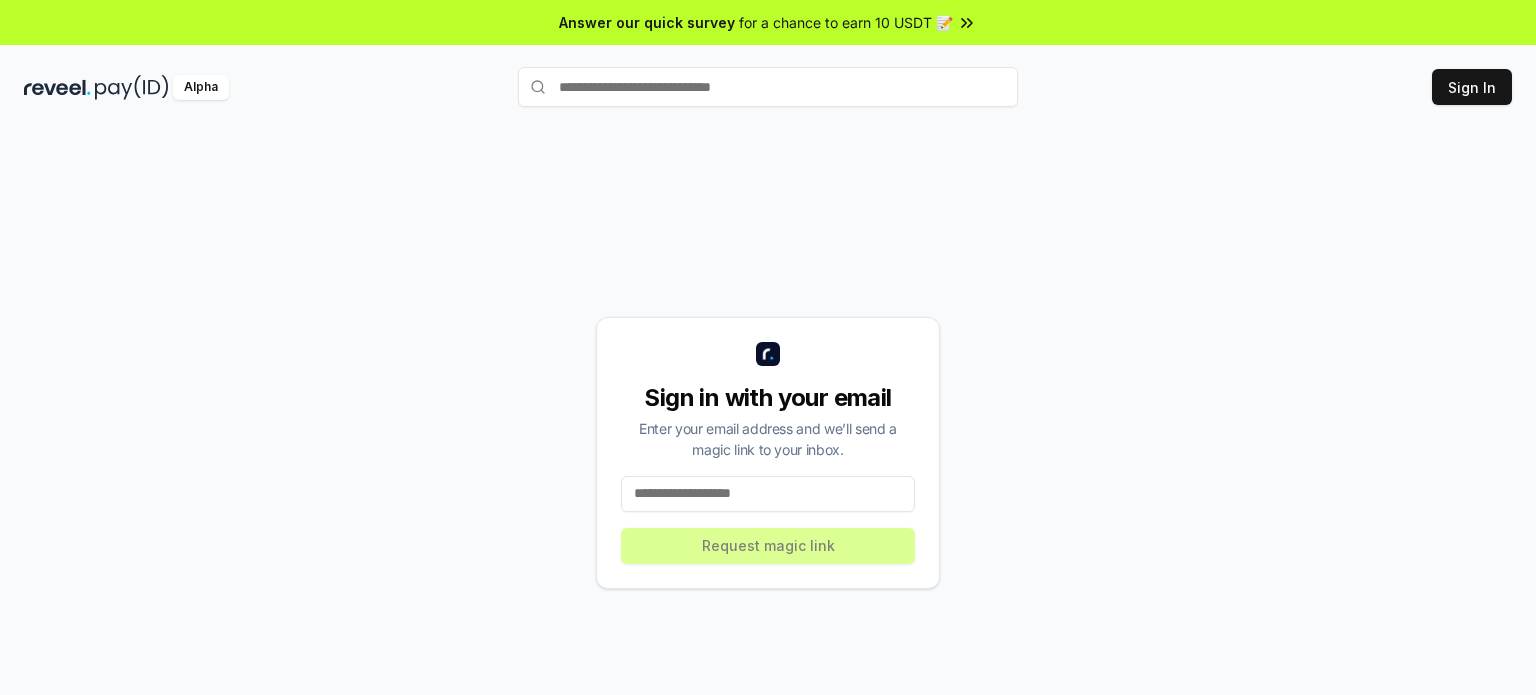 scroll, scrollTop: 0, scrollLeft: 0, axis: both 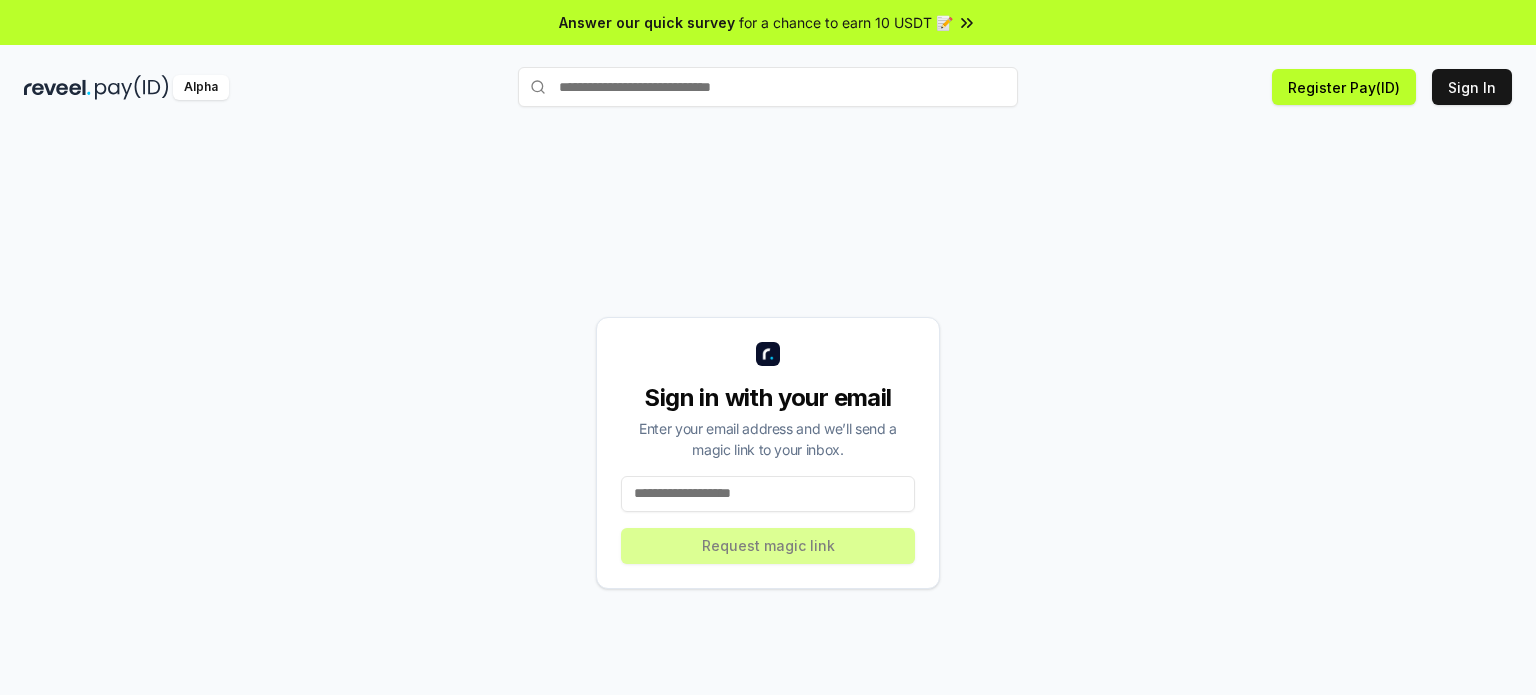 paste on "**********" 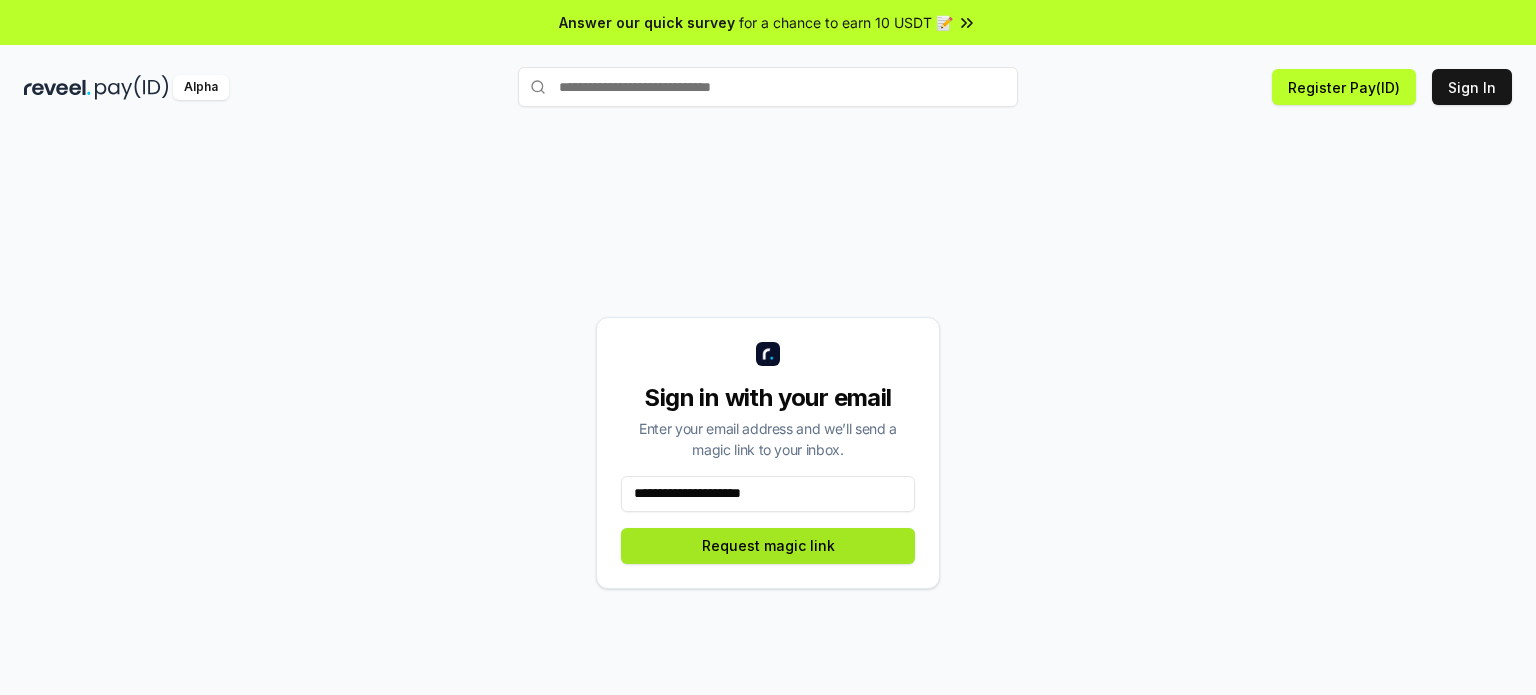 type on "**********" 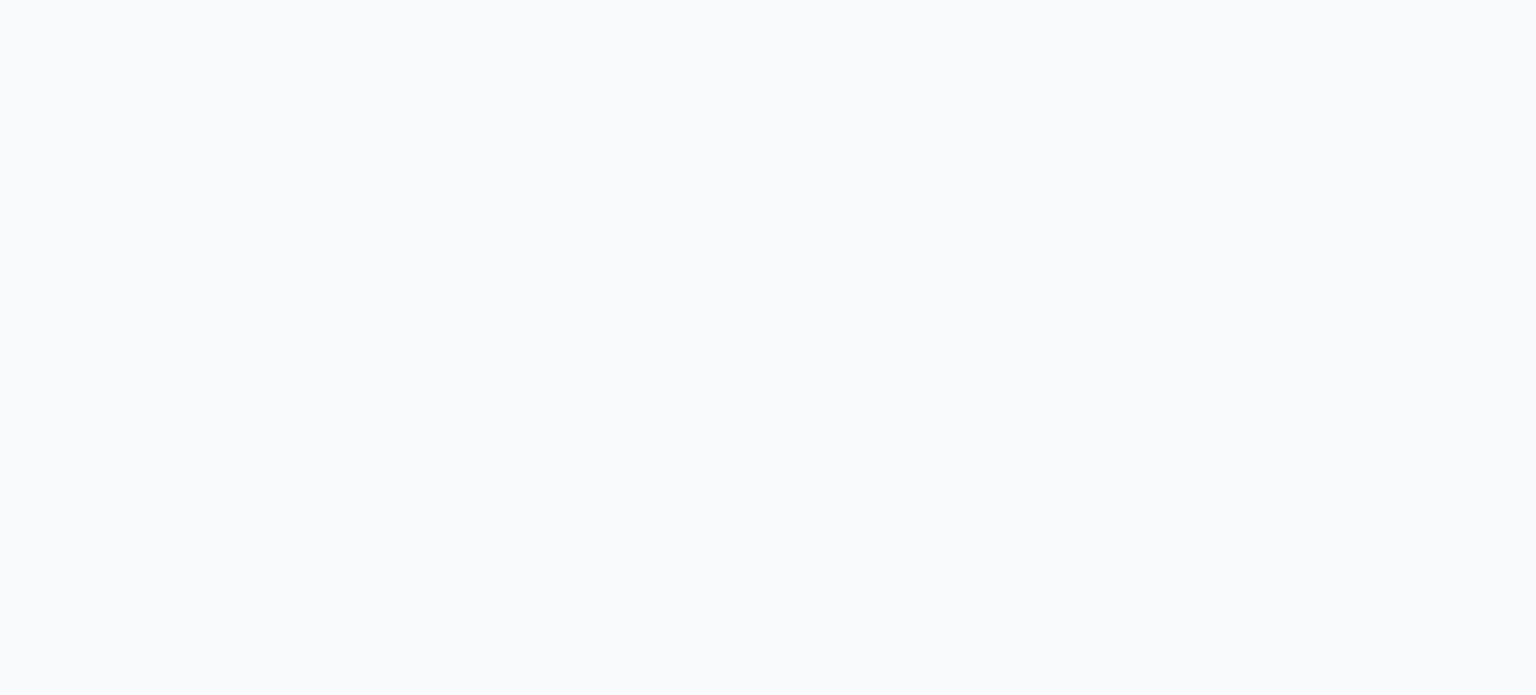 scroll, scrollTop: 0, scrollLeft: 0, axis: both 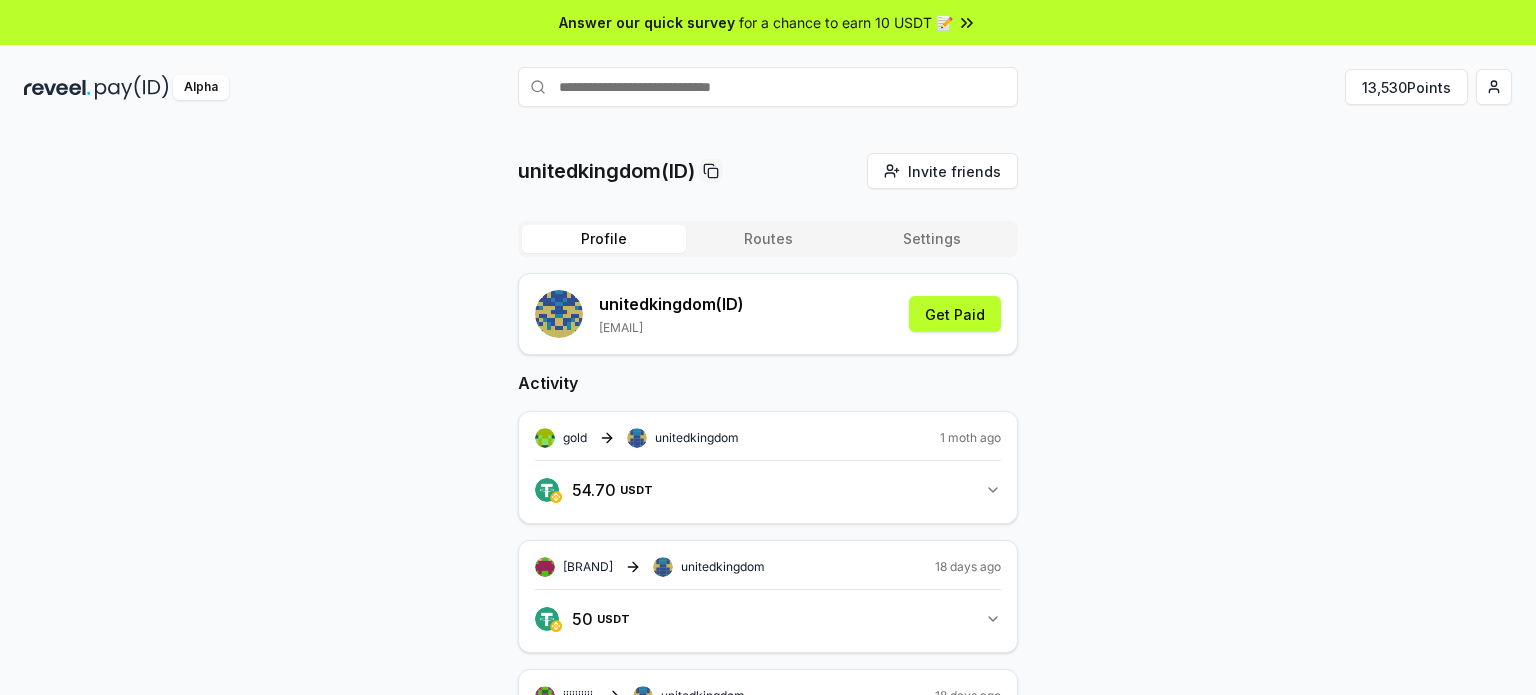 click on "Routes" at bounding box center [768, 239] 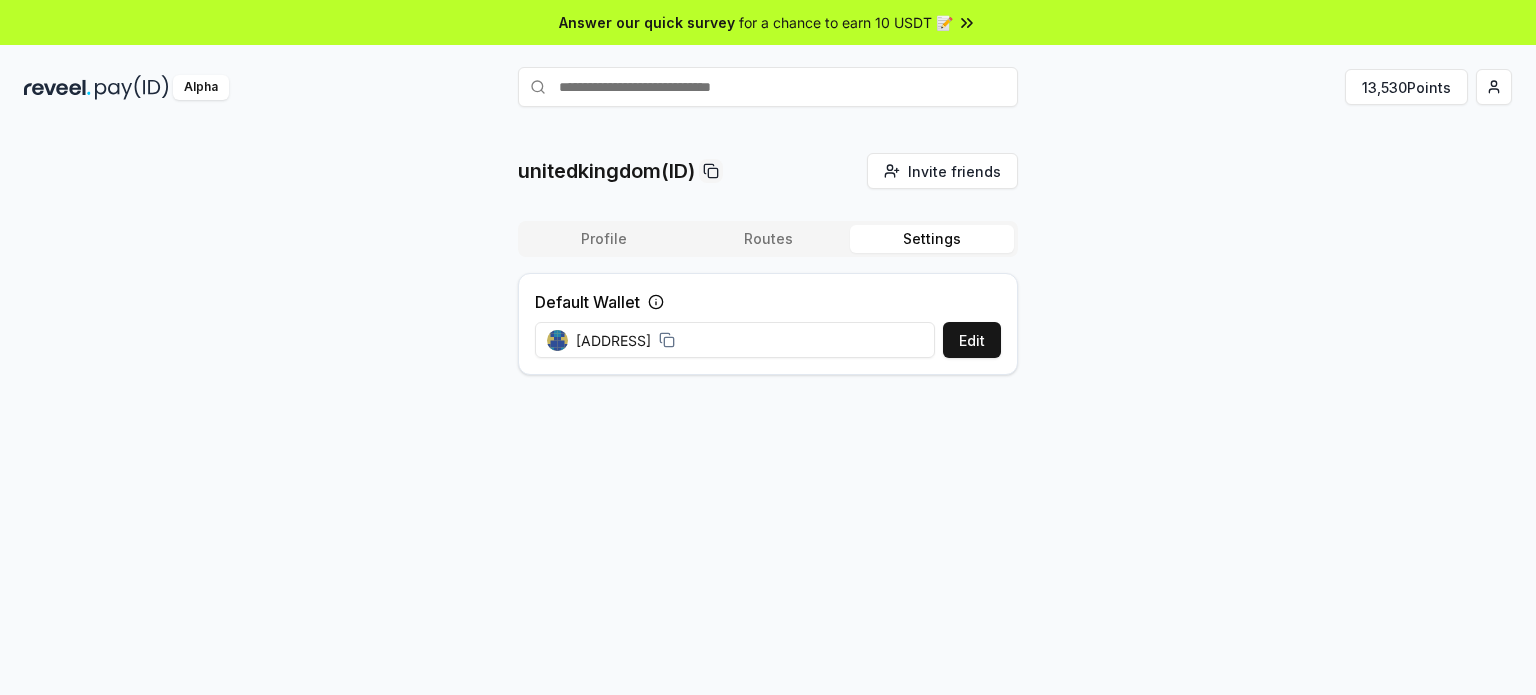 click on "Settings" at bounding box center (932, 239) 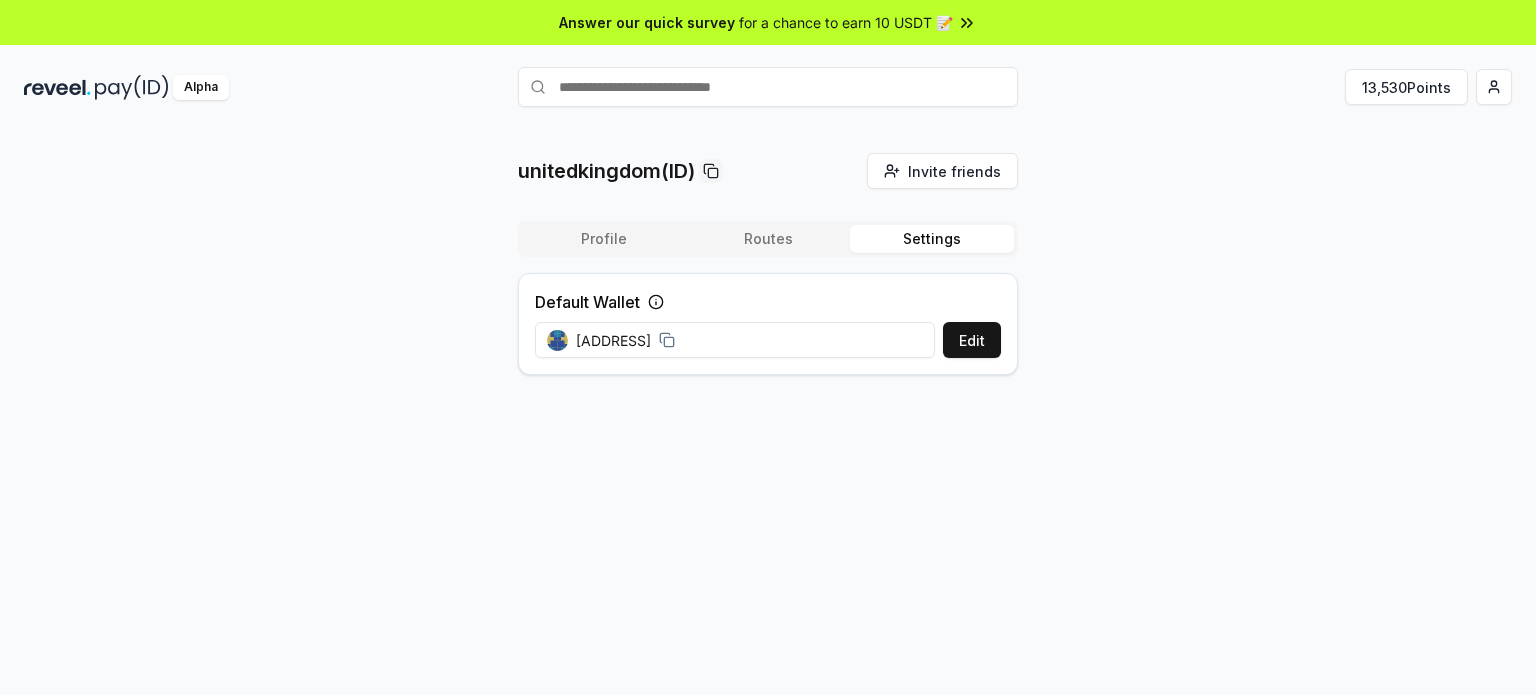 drag, startPoint x: 837, startPoint y: 339, endPoint x: 1030, endPoint y: 343, distance: 193.04144 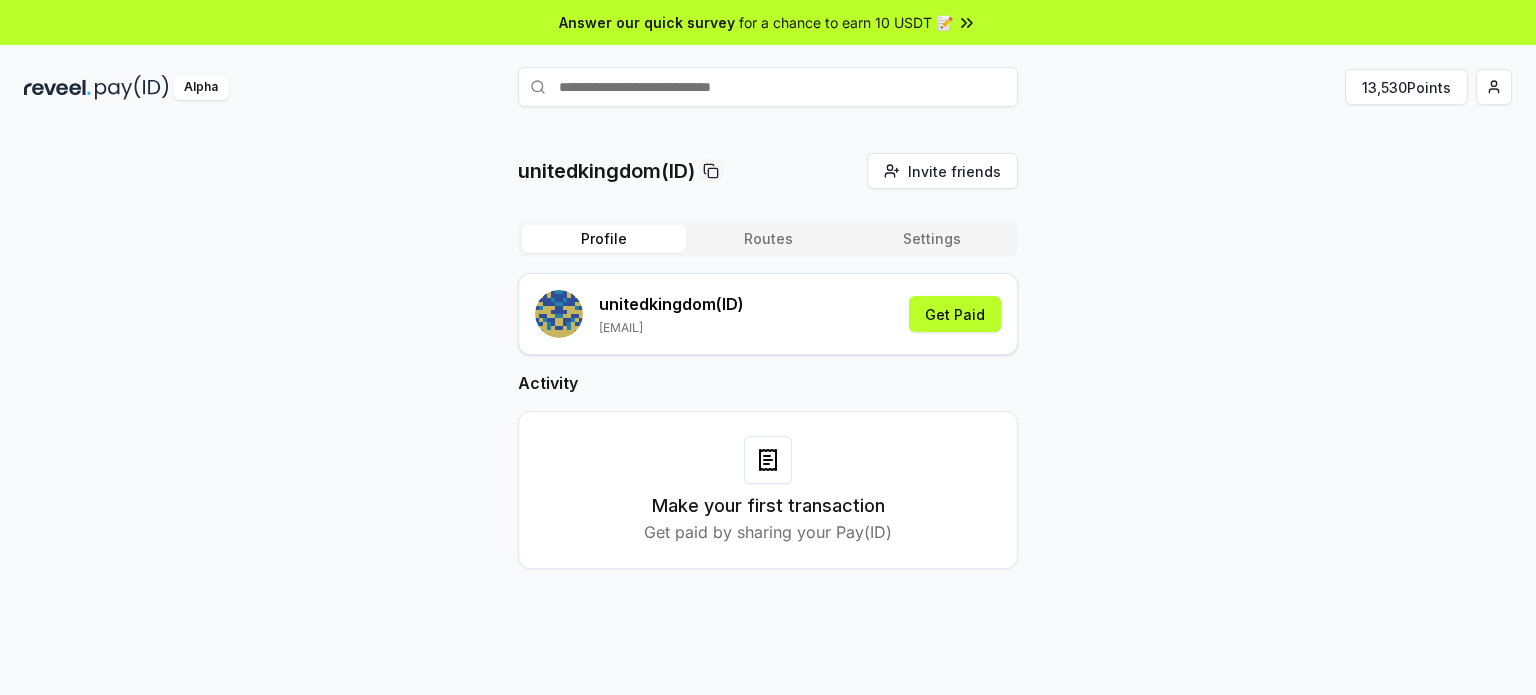 click on "Profile" at bounding box center (604, 239) 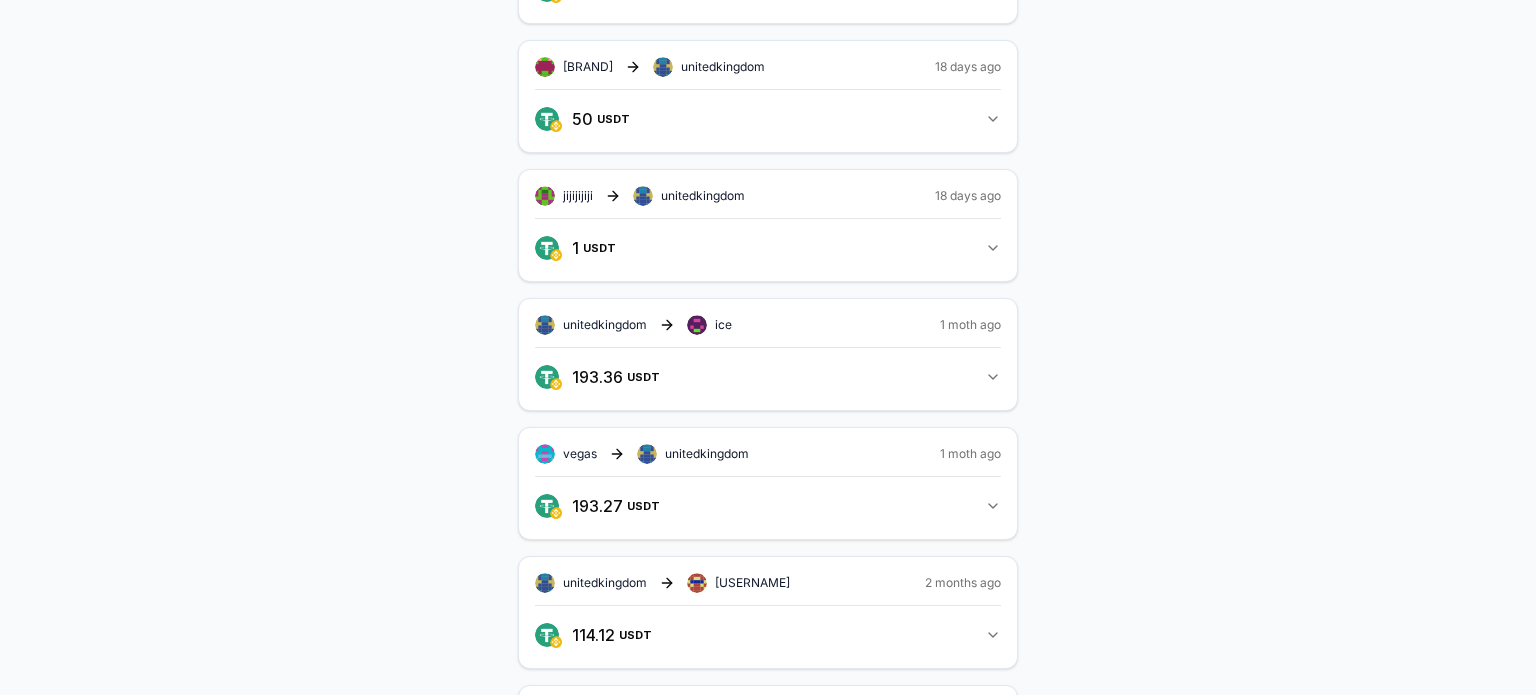 scroll, scrollTop: 0, scrollLeft: 0, axis: both 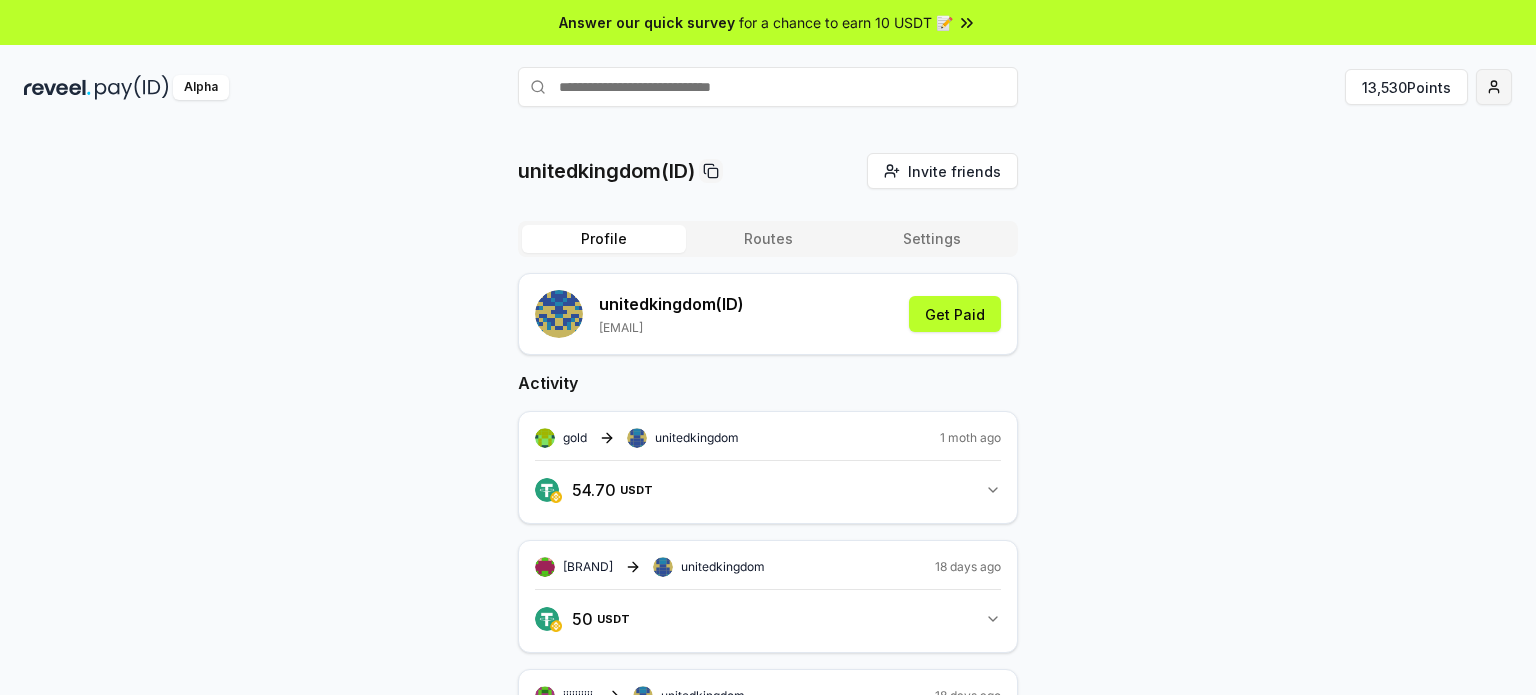 click on "Answer our quick survey for a chance to earn 10 USDT 📝 Alpha 13,530 Points [COUNTRY] (ID) Invite friends Invite Profile Routes Settings [COUNTRY] (ID) [EMAIL] Get Paid Activity gold [COUNTRY] 1 moth ago 54.70 USDT 54.7 USDT [PAYMENT_METHOD] [COUNTRY] 18 days ago 50 USDT 50 USDT [USERNAME] [COUNTRY] 18 days ago 1 USDT 1 USDT [COUNTRY] ice 1 moth ago 193.36 USDT 193.36 USDT [LOCATION] [COUNTRY] 1 moth ago 193.27 USDT 193.27 USDT [COUNTRY] [USERNAME] 2 months ago 114.12 USDT 114.12 USDT xox [COUNTRY] 2 months ago 114.11 USDT 114.11 USDT [COUNTRY] and 2 months ago 116.82 USDT 116.82 USDT [USERNAME] [COUNTRY] 2 months ago 116.83 USDT 116.83 USDT [COUNTRY] ice 2 months ago 115.36 USDT 115.36 USDT" at bounding box center (768, 347) 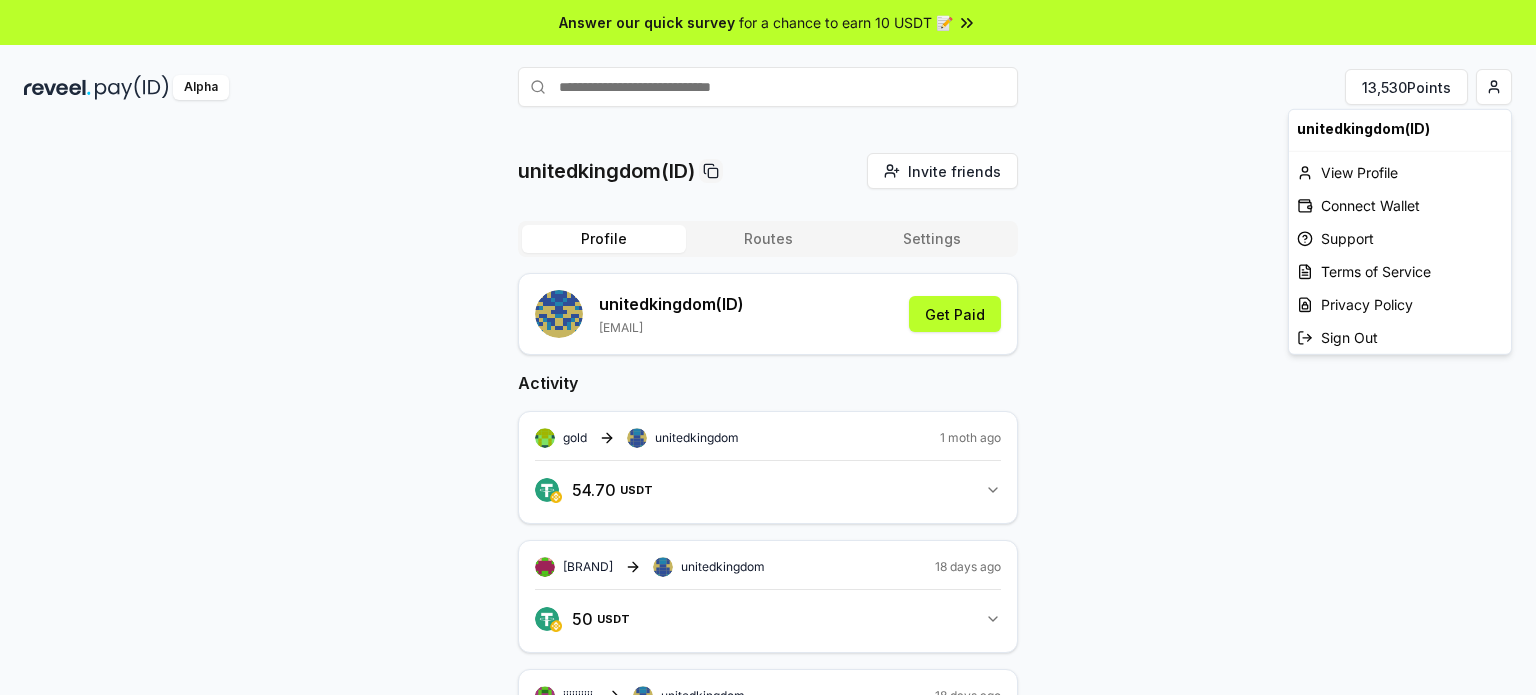 click on "Answer our quick survey for a chance to earn 10 USDT 📝 Alpha   13,530  Points unitedkingdom(ID) Invite friends Invite Profile Routes Settings unitedkingdom (ID) rubiatiesha@gmail.com Get Paid Activity gold unitedkingdom 1 moth ago 54.70 USDT 54.7 USDT reveelipay unitedkingdom 18 days ago 50 USDT 50 USDT jijijijiji unitedkingdom 18 days ago 1 USDT 1 USDT unitedkingdom ice 1 moth ago 193.36 USDT 193.36 USDT vegas unitedkingdom 1 moth ago 193.27 USDT 193.27 USDT unitedkingdom upfoxaxi 2 months ago 114.12 USDT 114.12 USDT xox unitedkingdom 2 months ago 114.11 USDT 114.11 USDT unitedkingdom and 2 months ago 116.82 USDT 116.82 USDT reveelaccount unitedkingdom 2 months ago 116.83 USDT 116.83 USDT unitedkingdom ice 2 months ago 115.36 USDT 115.36 USDT unitedkingdom(ID)   View Profile   Connect Wallet   Support   Terms of Service   Privacy Policy   Sign Out" at bounding box center (768, 347) 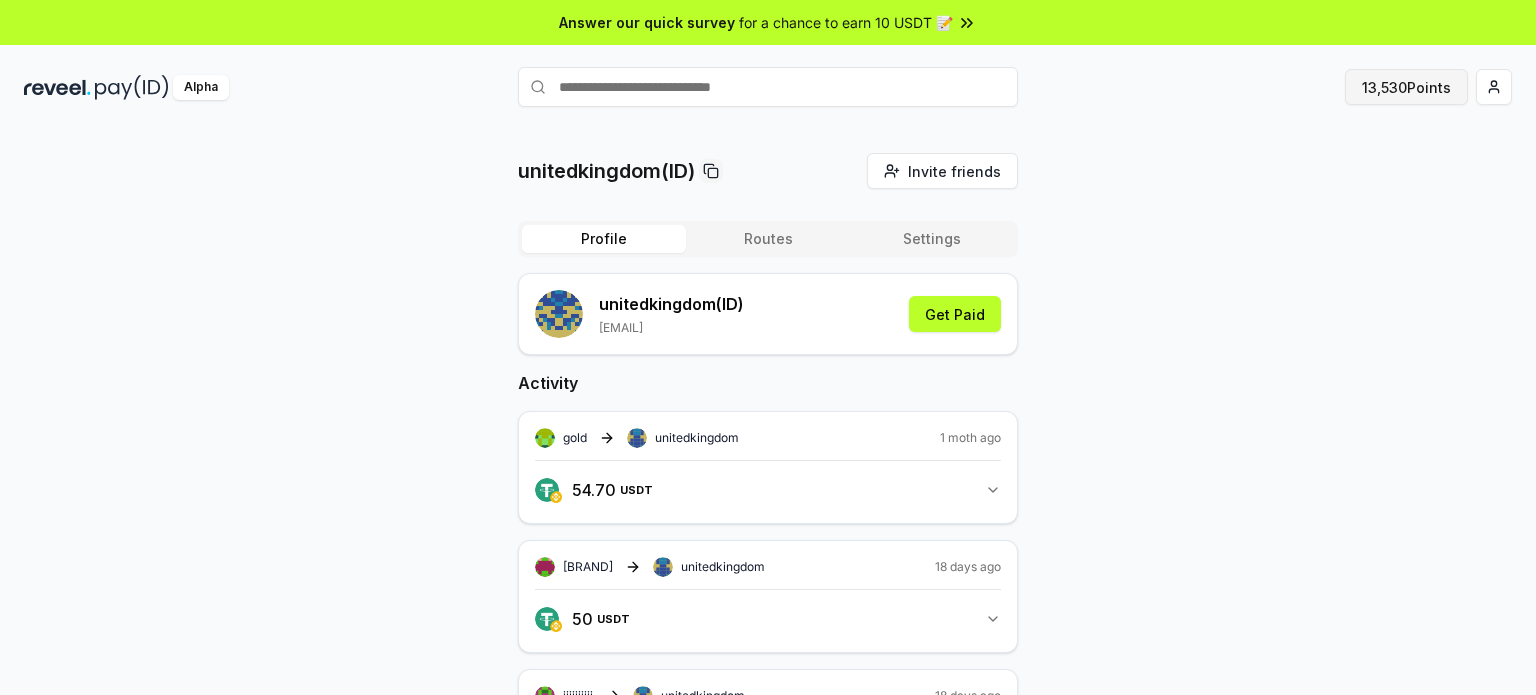click on "13,530  Points" at bounding box center (1406, 87) 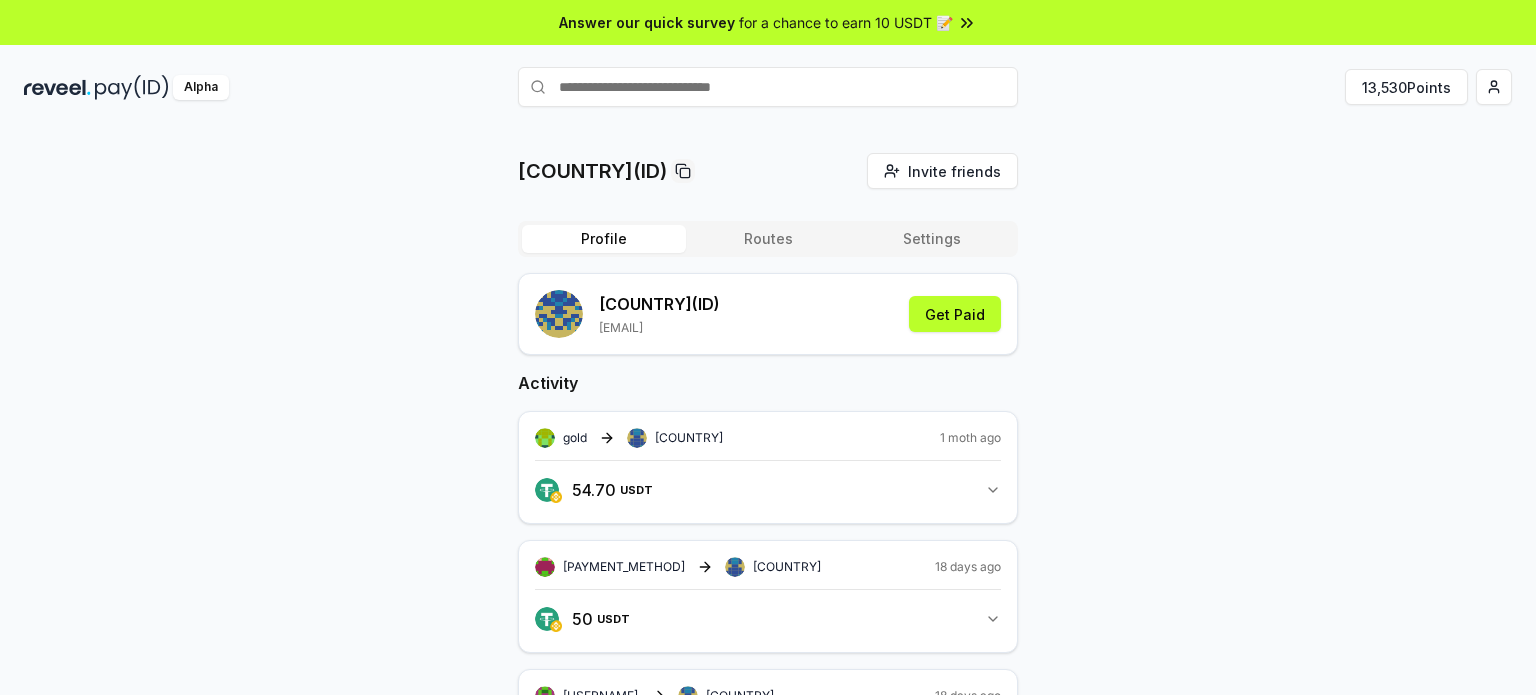 scroll, scrollTop: 0, scrollLeft: 0, axis: both 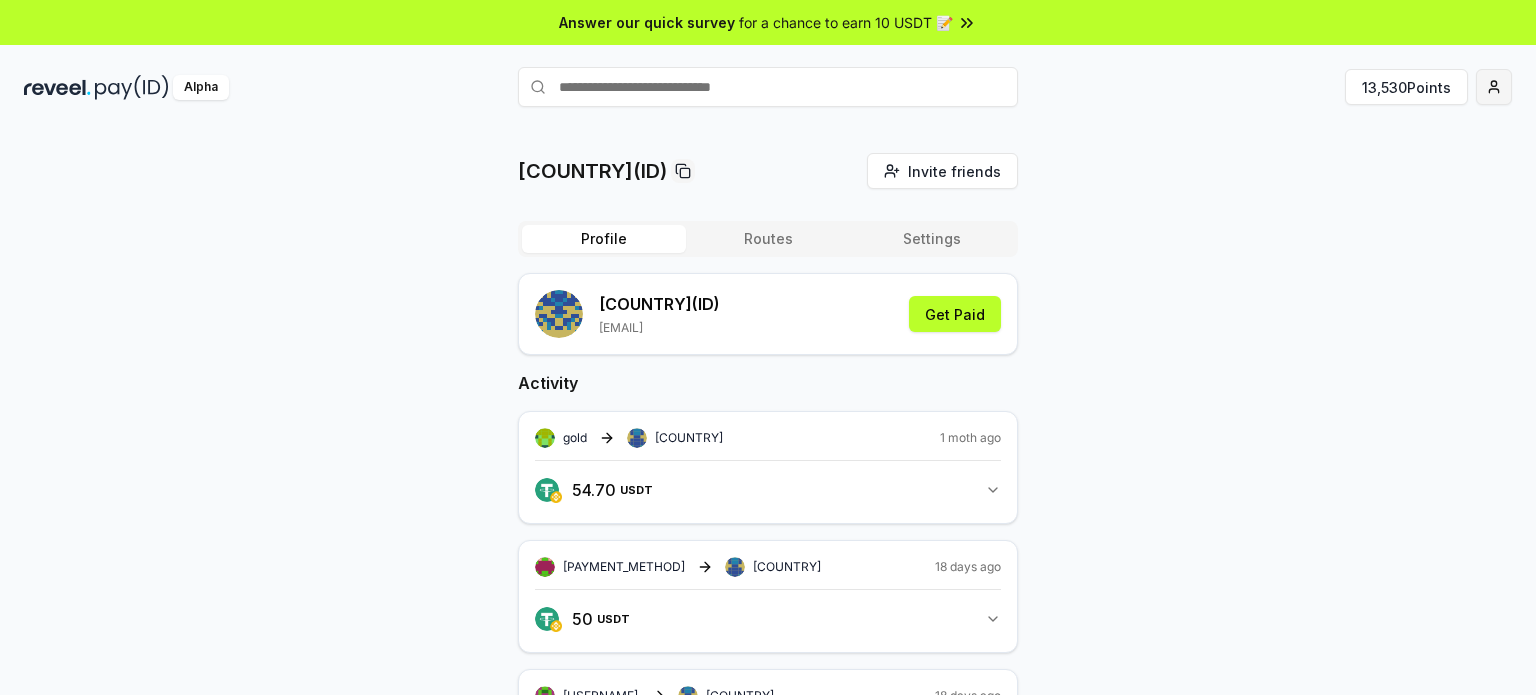 click on "Answer our quick survey for a chance to earn 10 USDT 📝 Alpha 13,530 Points [COUNTRY] (ID) Invite friends Invite Profile Routes Settings [COUNTRY] (ID) [EMAIL] Get Paid Activity gold [COUNTRY] 1 moth ago 54.70 USDT 54.7 USDT [PAYMENT_METHOD] [COUNTRY] 18 days ago 50 USDT 50 USDT [USERNAME] [COUNTRY] 18 days ago 1 USDT 1 USDT [COUNTRY] ice 1 moth ago 193.36 USDT 193.36 USDT [LOCATION] [COUNTRY] 1 moth ago 193.27 USDT 193.27 USDT [COUNTRY] [USERNAME] 2 months ago 114.12 USDT 114.12 USDT xox [COUNTRY] 2 months ago 114.11 USDT 114.11 USDT [COUNTRY] and 2 months ago 116.82 USDT 116.82 USDT [USERNAME] [COUNTRY] 2 months ago 116.83 USDT 116.83 USDT [COUNTRY] ice 2 months ago 115.36 USDT 115.36 USDT" at bounding box center [768, 347] 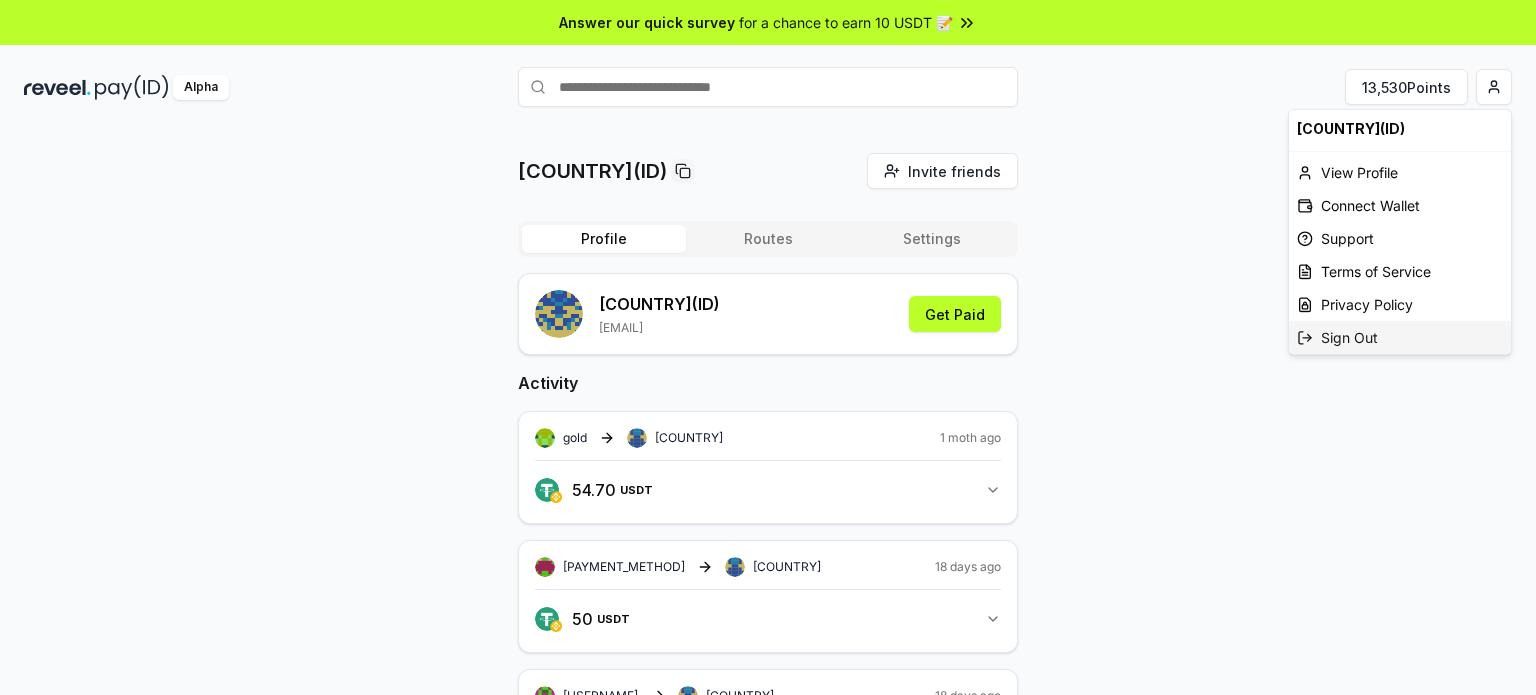 click on "Sign Out" at bounding box center (1400, 337) 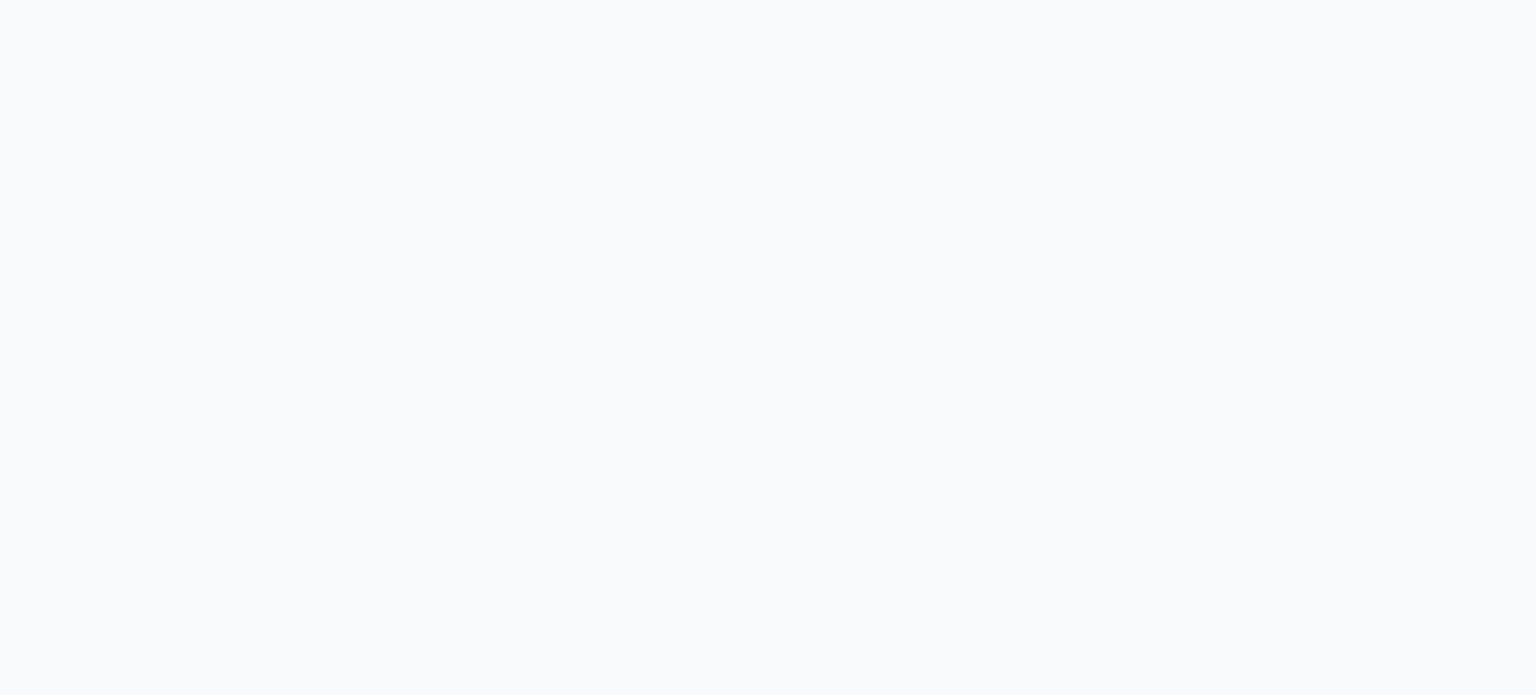 scroll, scrollTop: 0, scrollLeft: 0, axis: both 